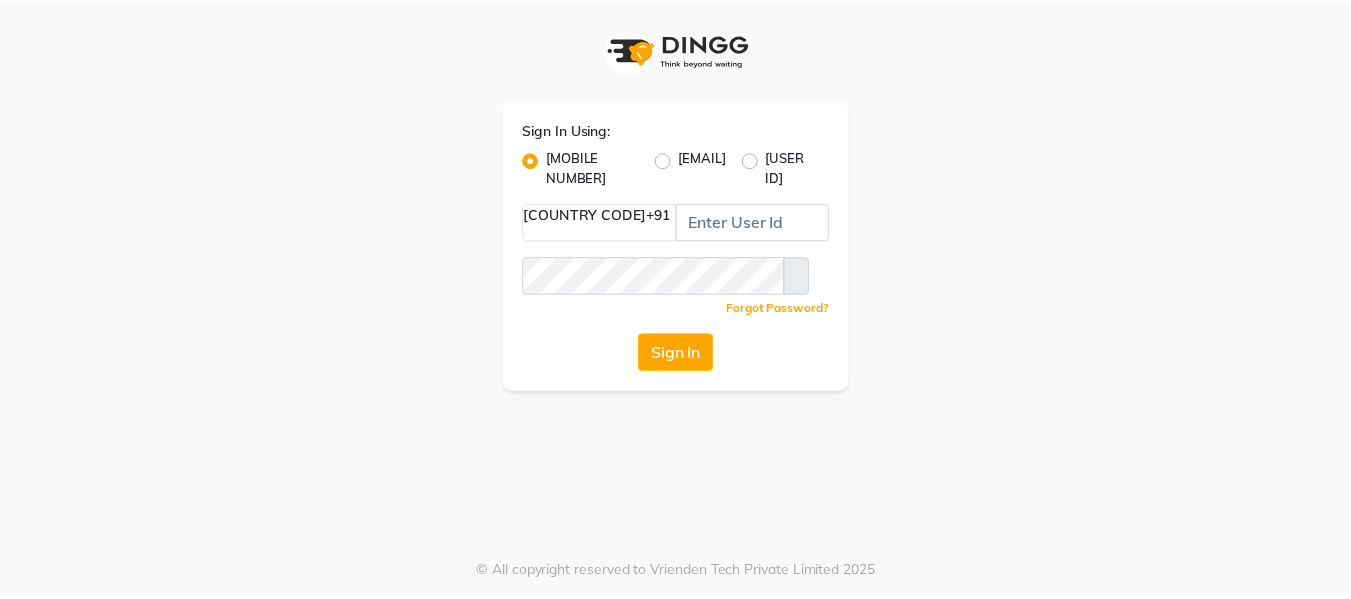 scroll, scrollTop: 0, scrollLeft: 0, axis: both 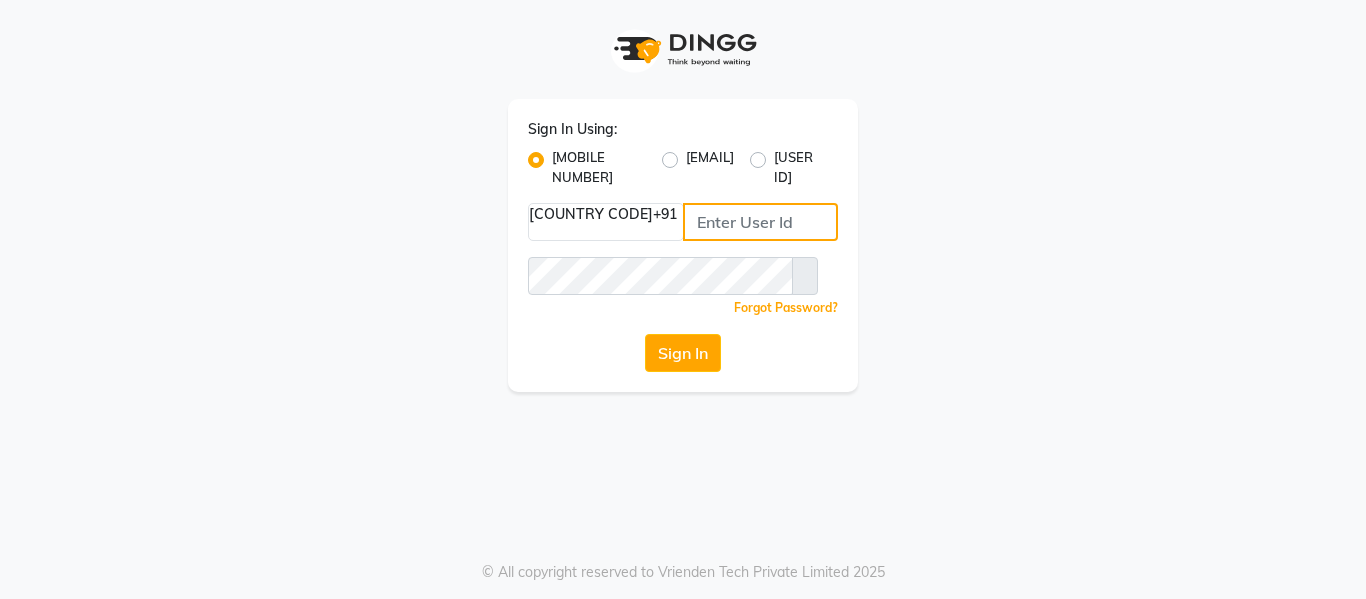 click at bounding box center [760, 222] 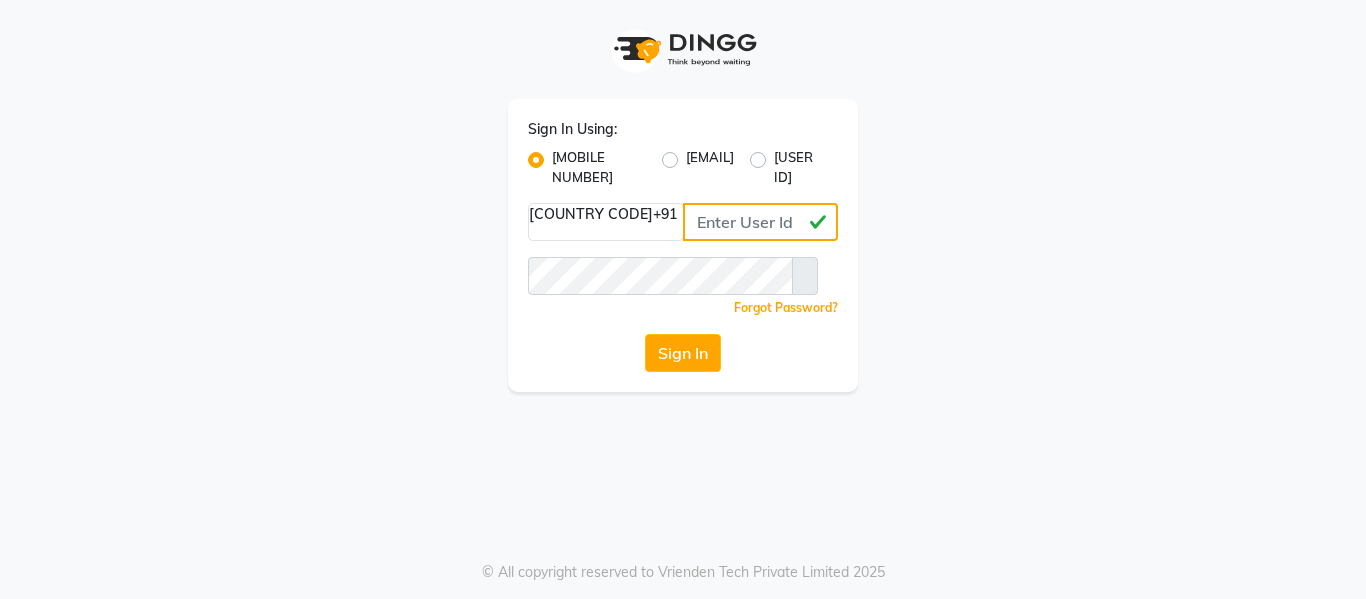 type on "[PHONE]" 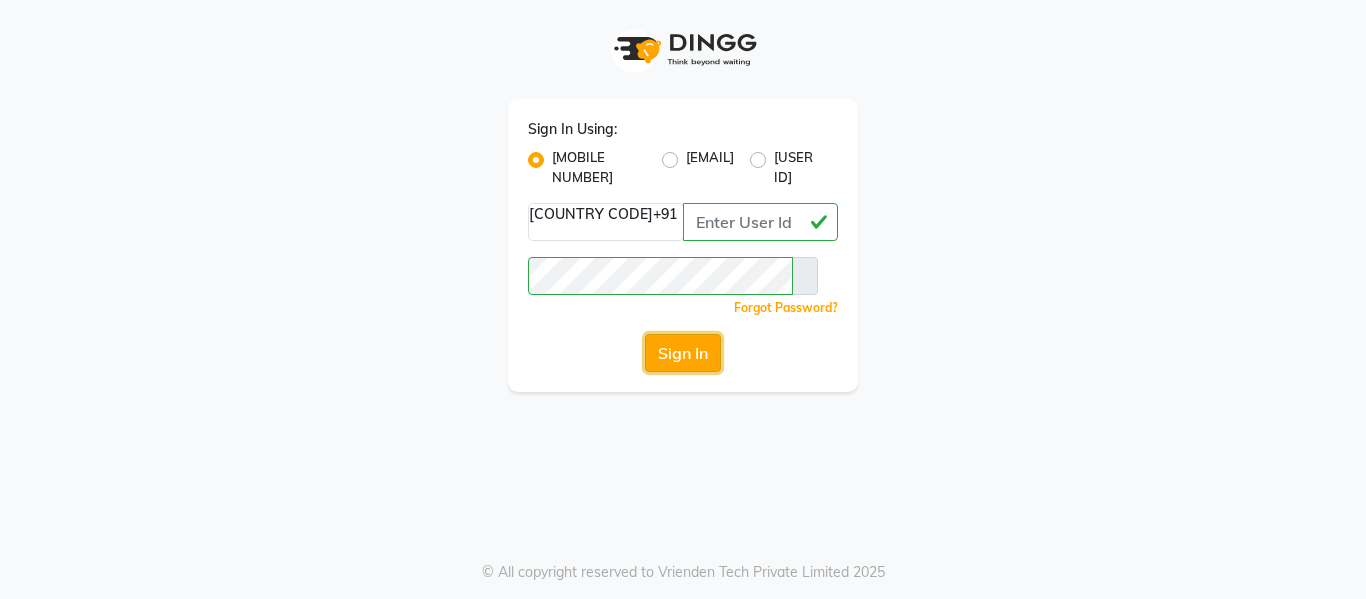 click on "Sign In" at bounding box center (683, 353) 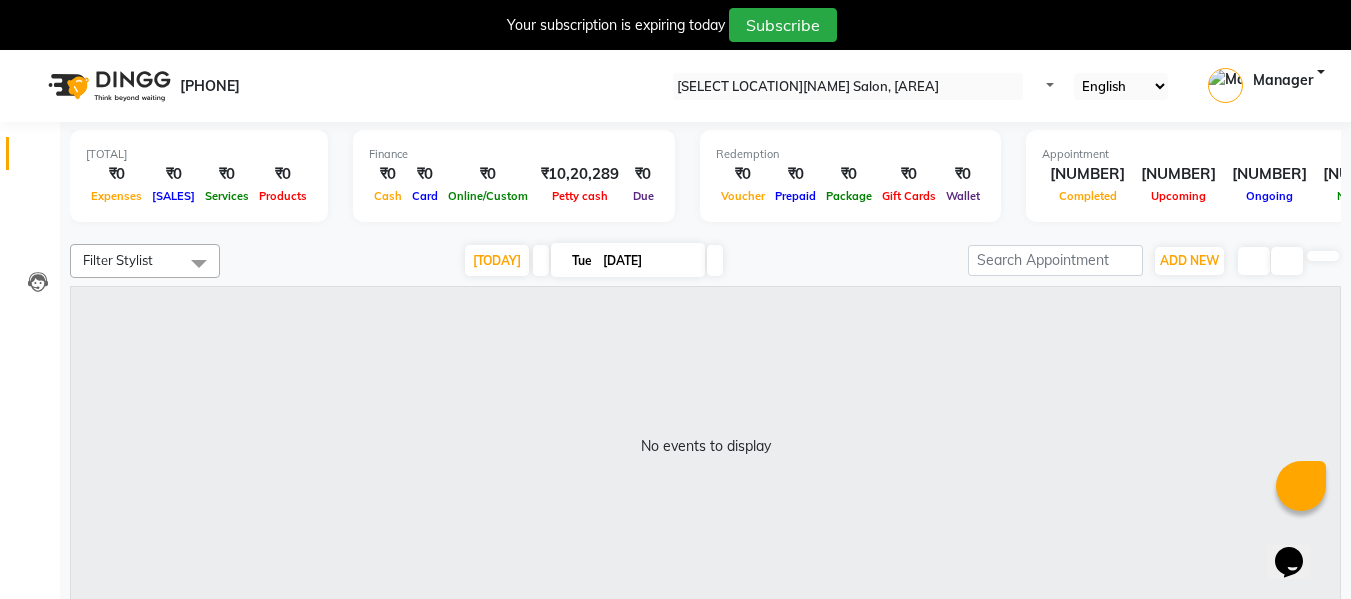 scroll, scrollTop: 0, scrollLeft: 0, axis: both 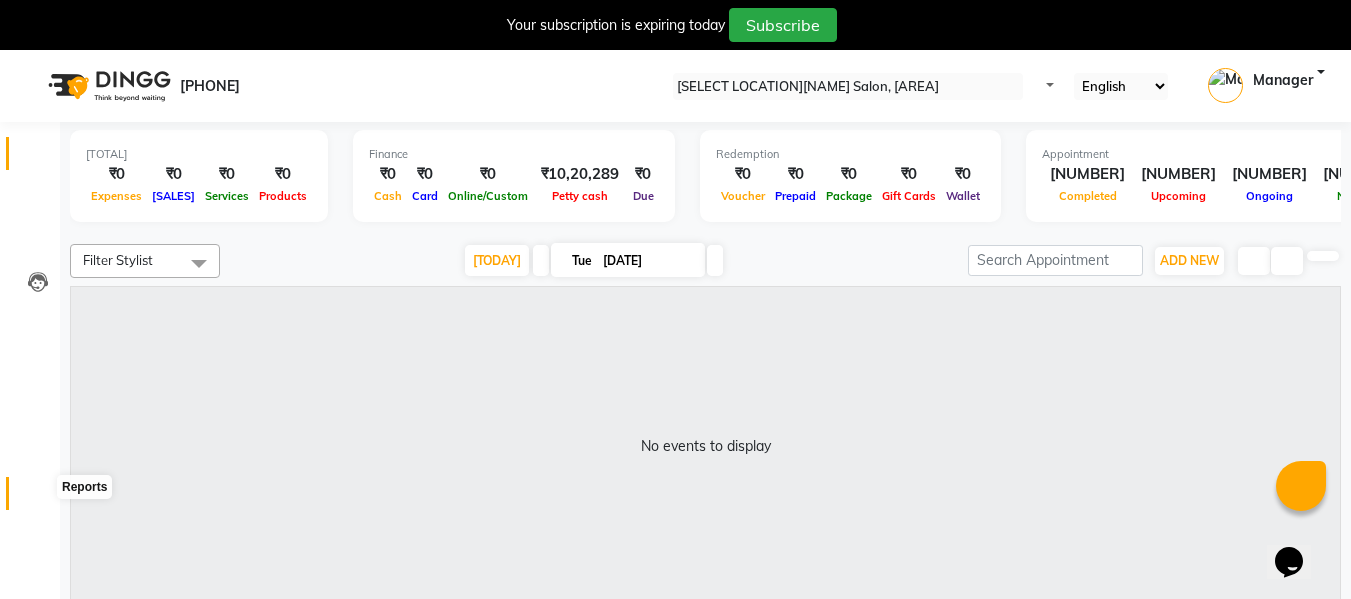 click at bounding box center (38, 498) 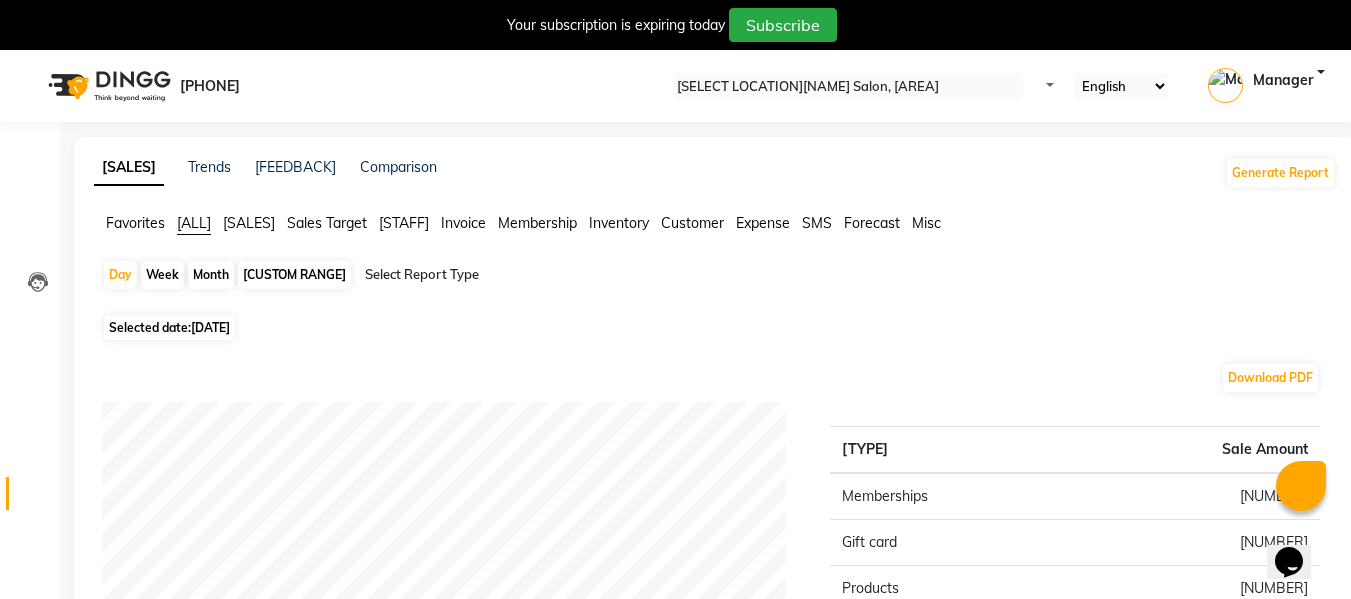 click on "[STAFF]" at bounding box center [135, 223] 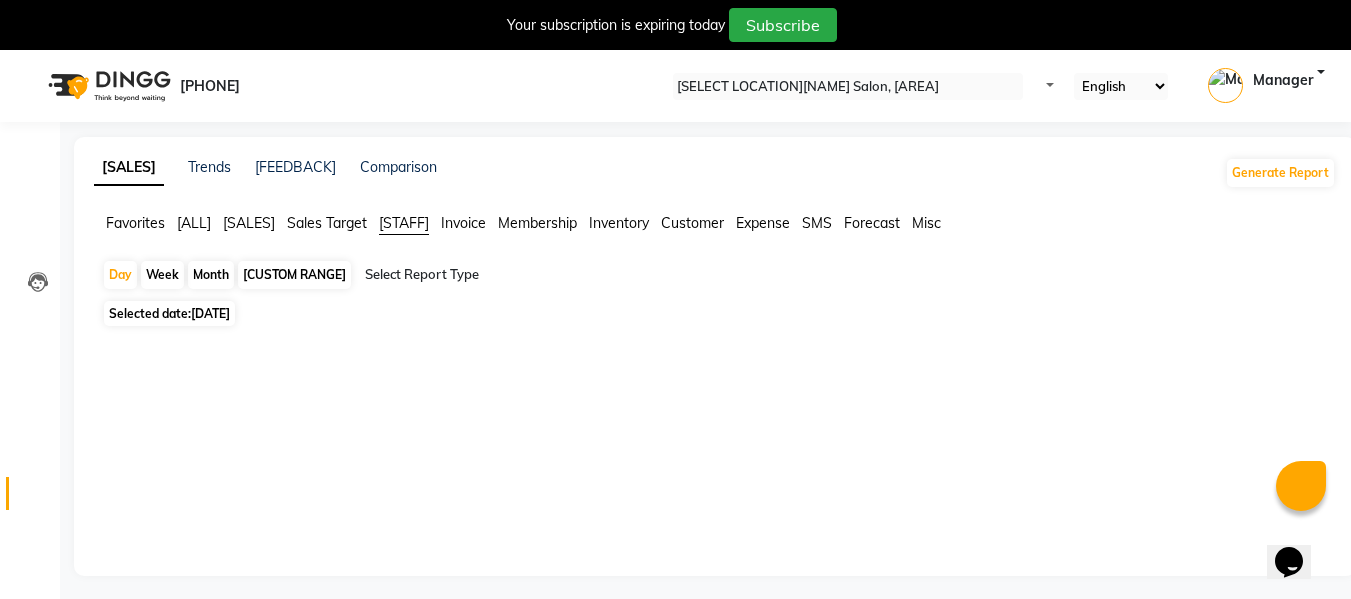 click on "Month" at bounding box center (211, 275) 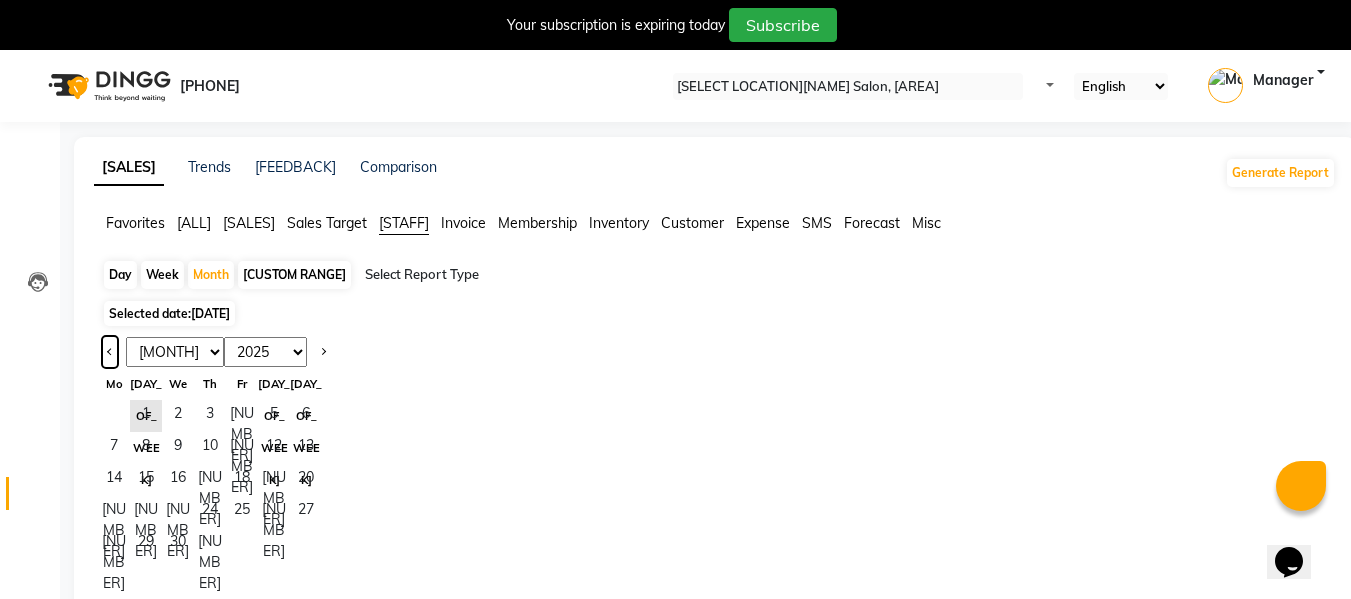 click at bounding box center (110, 350) 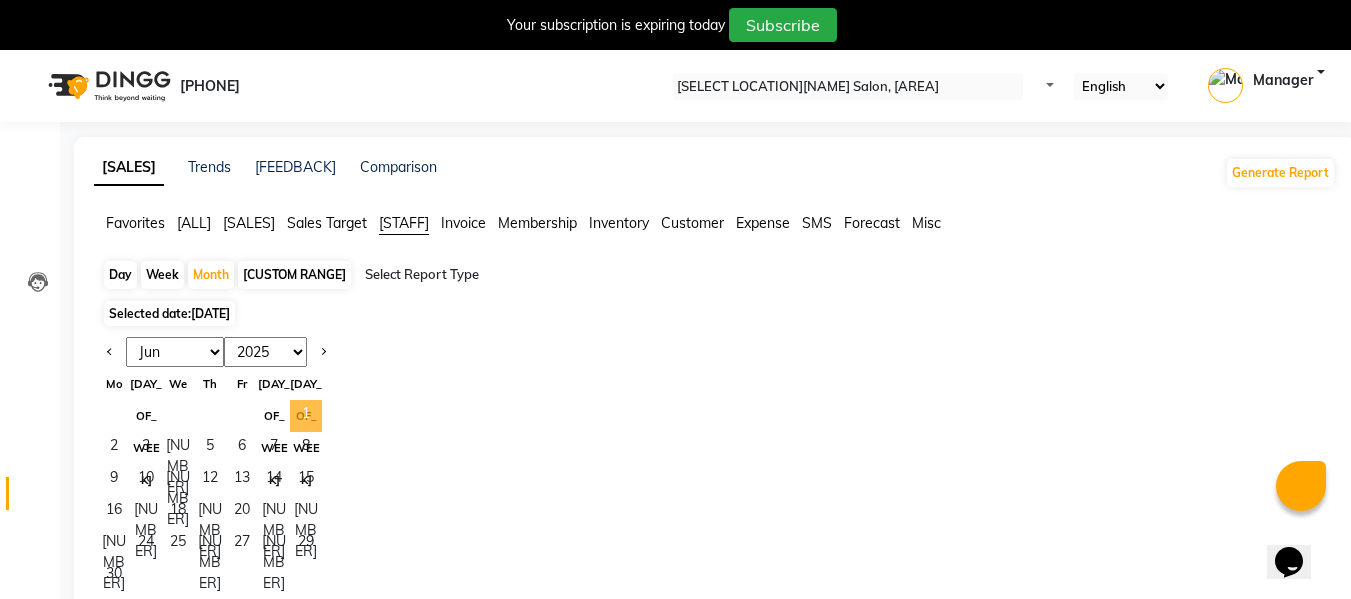 click on "1" at bounding box center (306, 416) 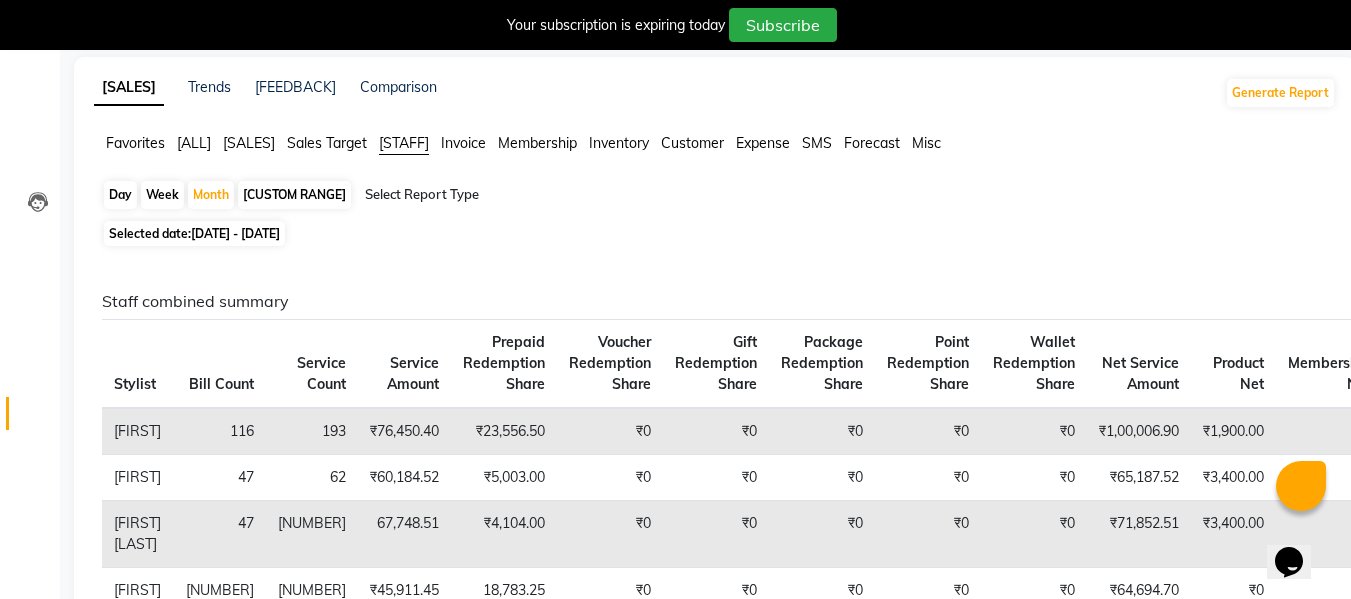 scroll, scrollTop: 0, scrollLeft: 0, axis: both 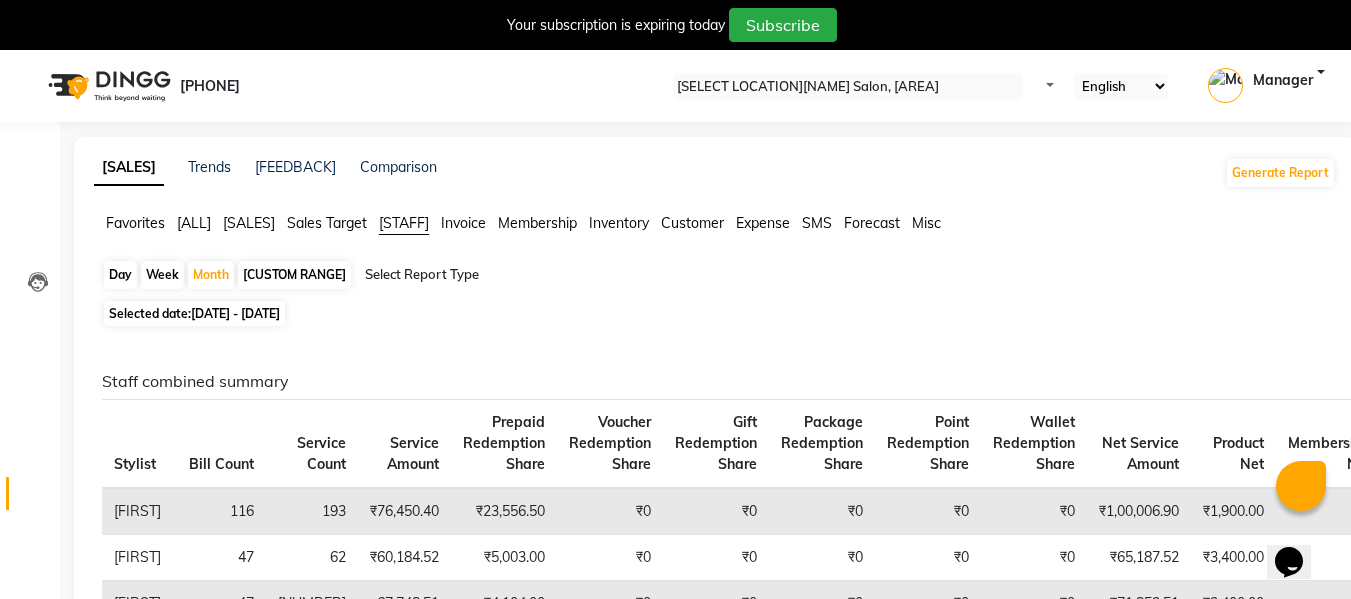 click on "Favorites All Sales Sales Target Staff Invoice Membership Inventory Customer Expense SMS Forecast Misc" at bounding box center [715, 224] 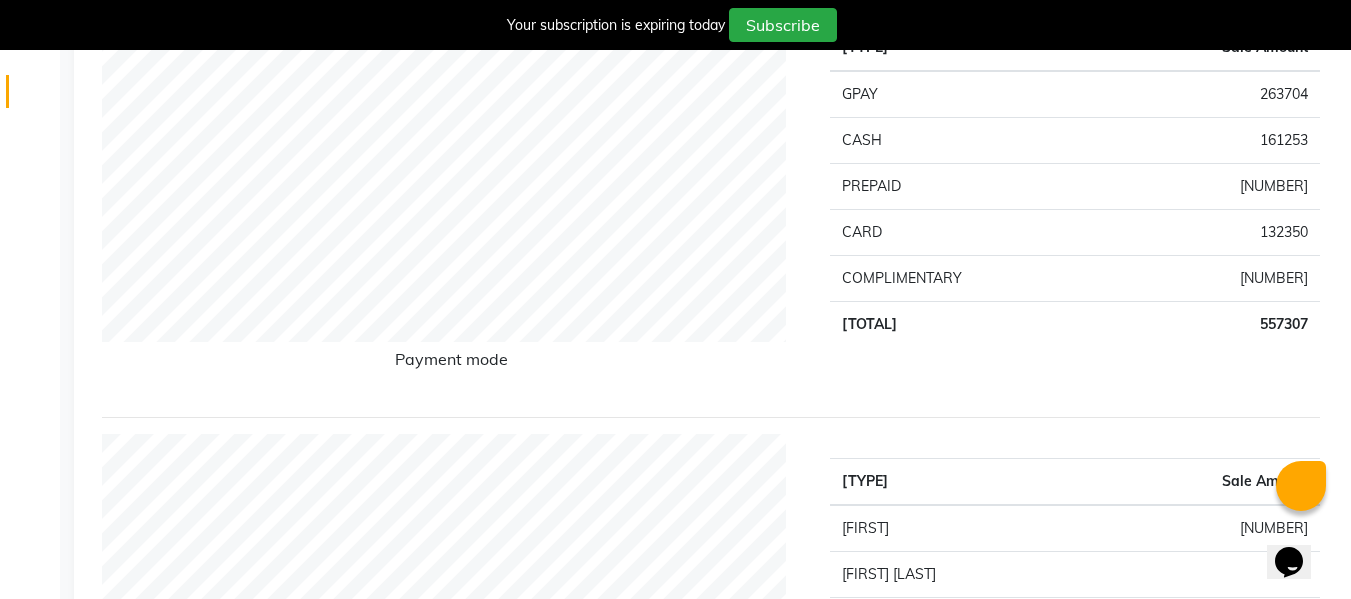 scroll, scrollTop: 0, scrollLeft: 0, axis: both 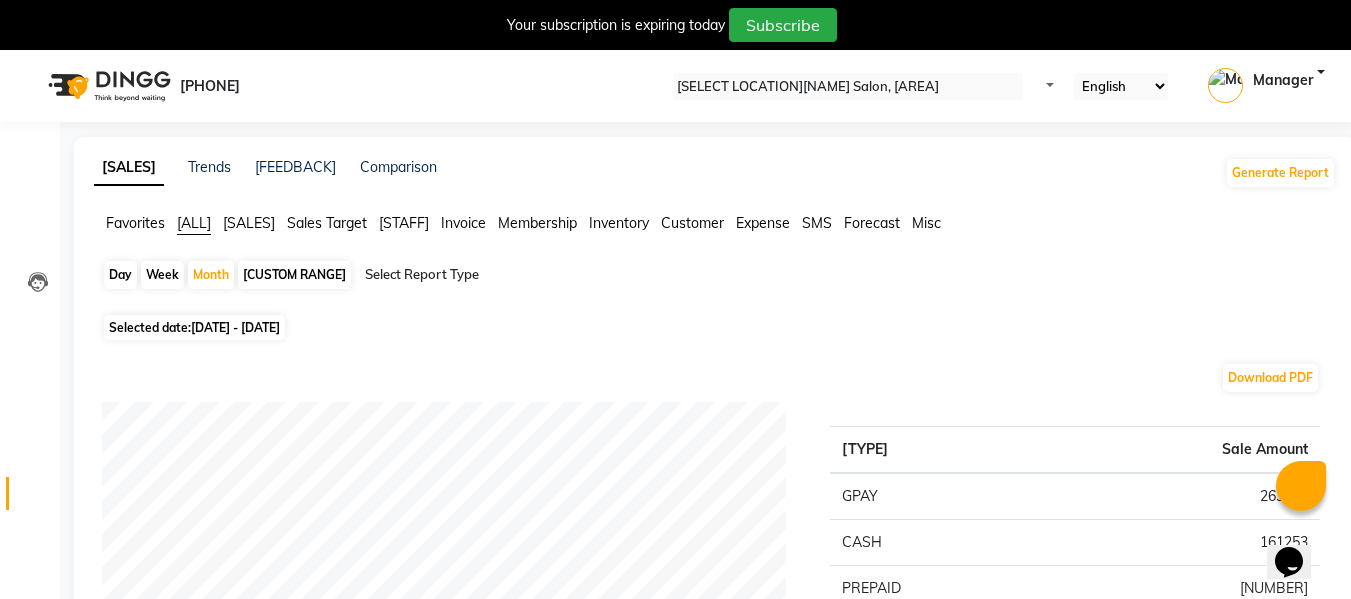 click on "Favorites All Sales Sales Target Staff Invoice Membership Inventory Customer Expense SMS Forecast Misc" at bounding box center (715, 224) 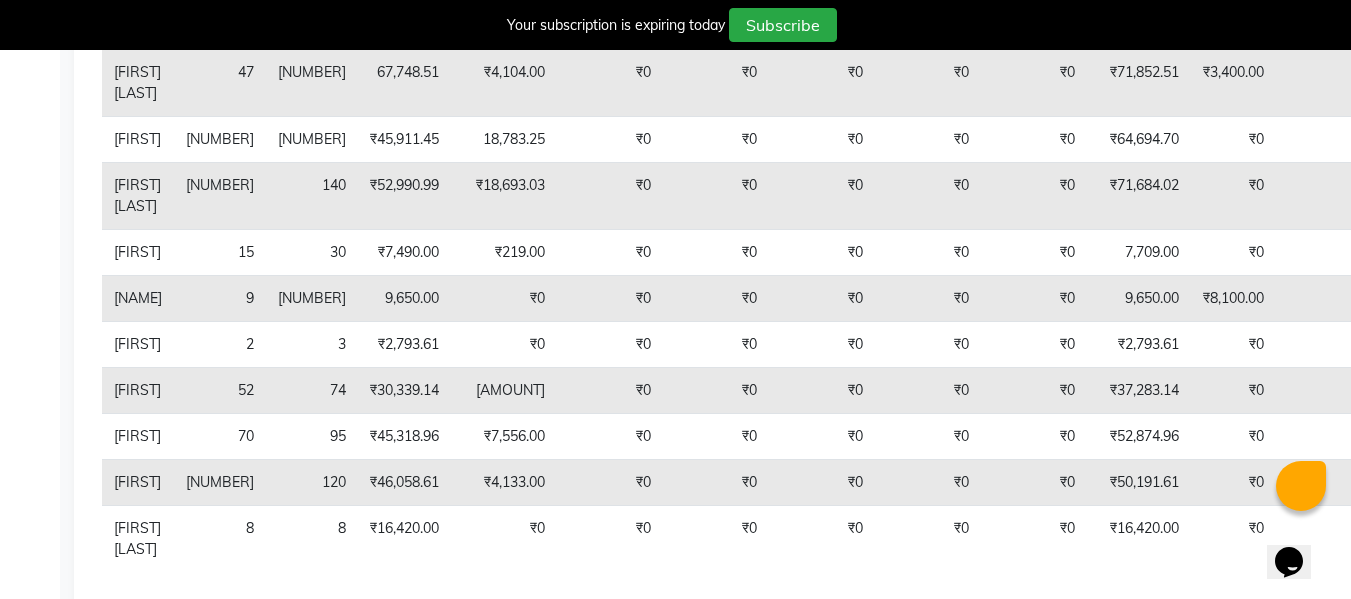 scroll, scrollTop: 0, scrollLeft: 0, axis: both 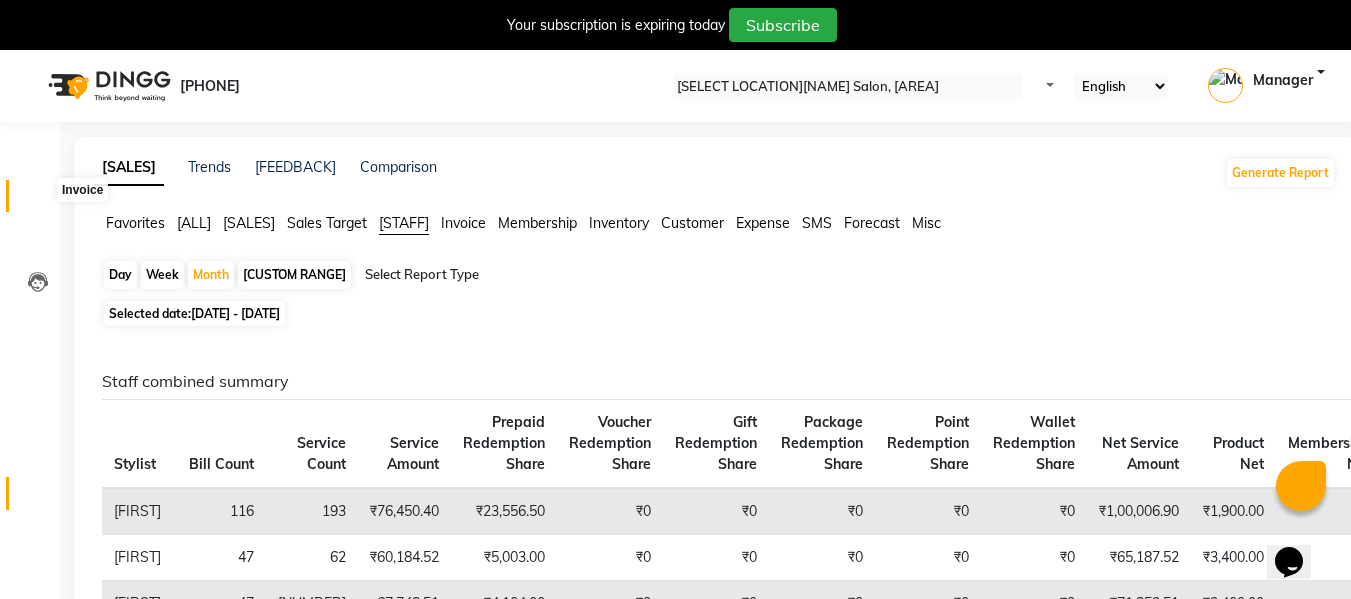 click at bounding box center (37, 201) 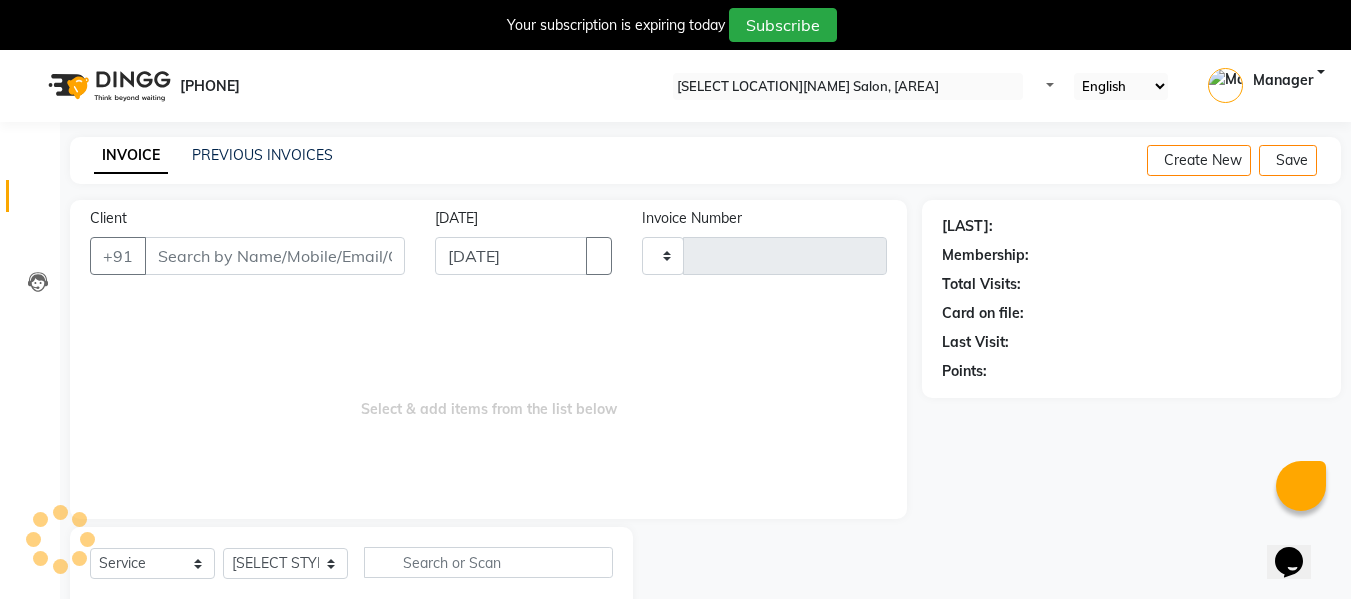 scroll, scrollTop: 52, scrollLeft: 0, axis: vertical 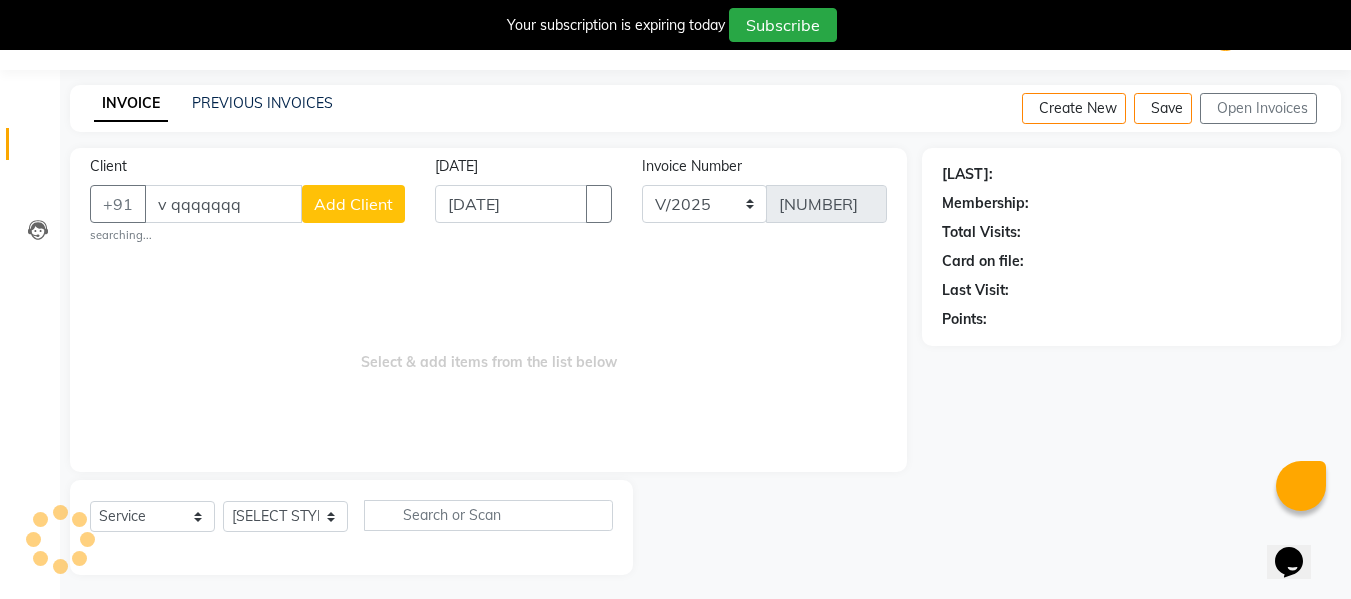 type on "v qqqqqq" 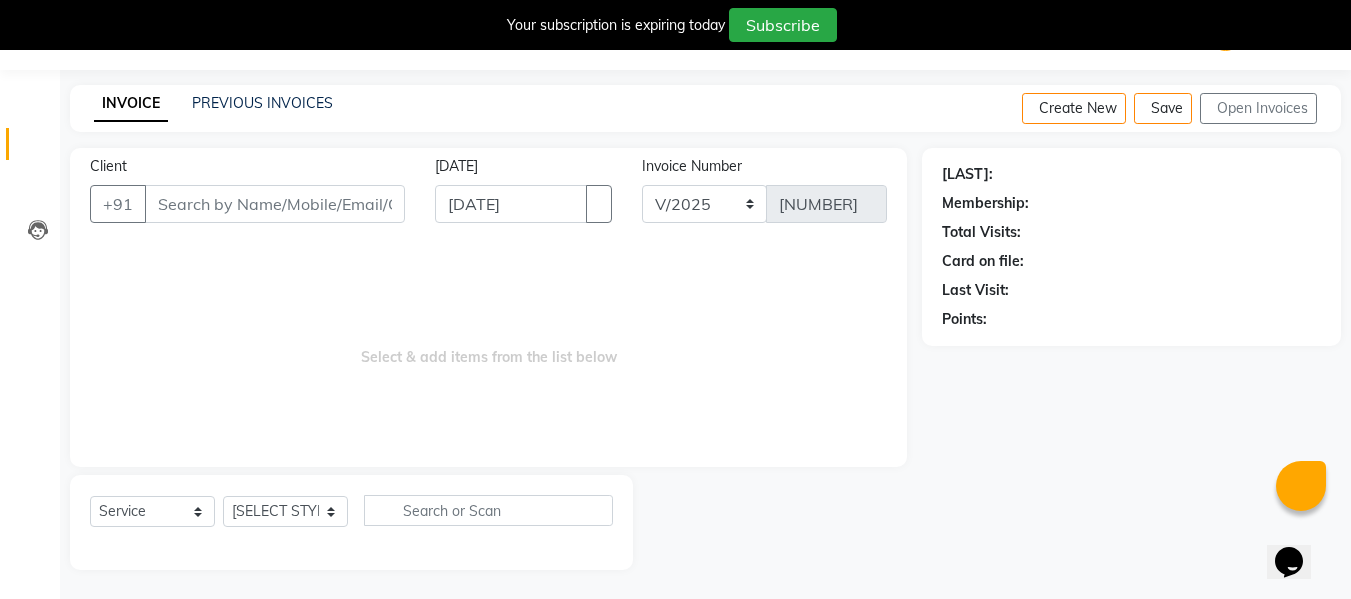 click on "INVOICE PREVIOUS INVOICES Create New   Save   Open Invoices" at bounding box center (705, 108) 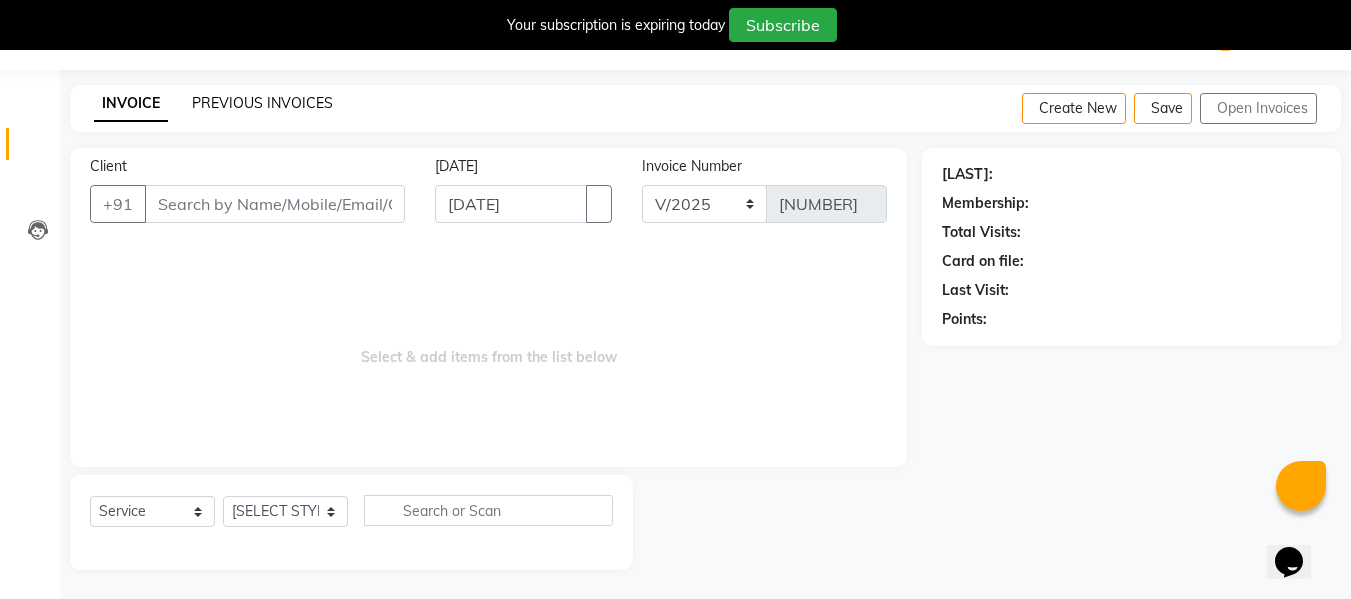click on "PREVIOUS INVOICES" at bounding box center [262, 103] 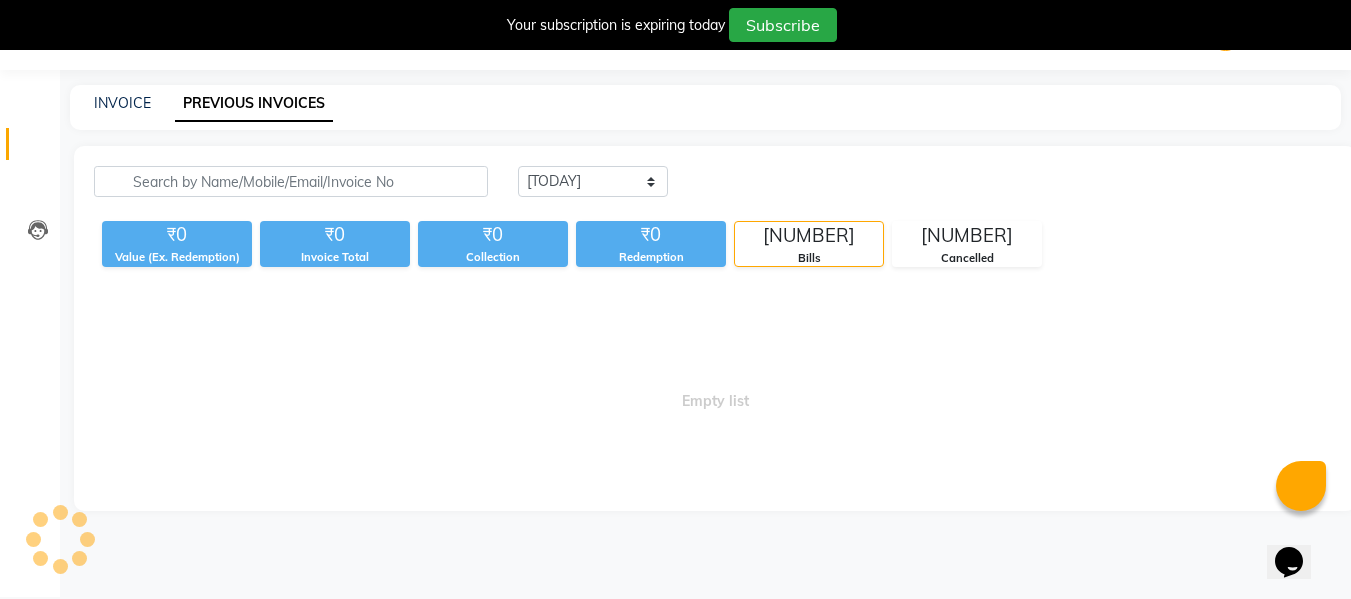 scroll, scrollTop: 50, scrollLeft: 0, axis: vertical 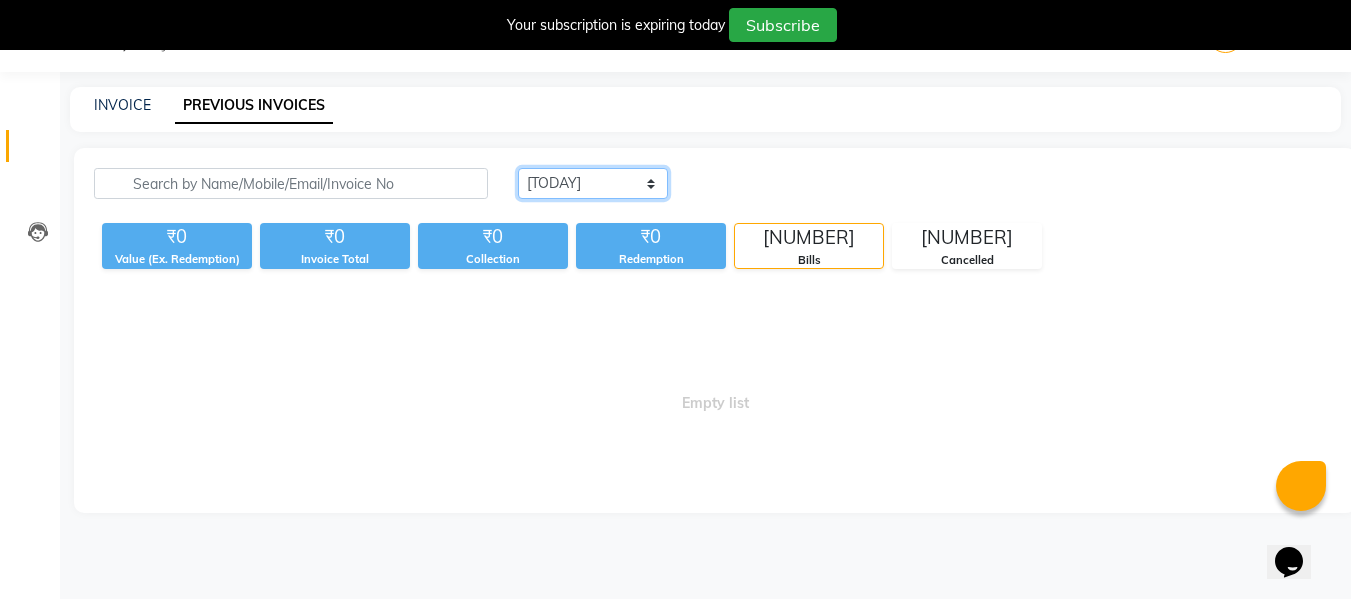 click on "Today Yesterday Custom Range" at bounding box center (593, 183) 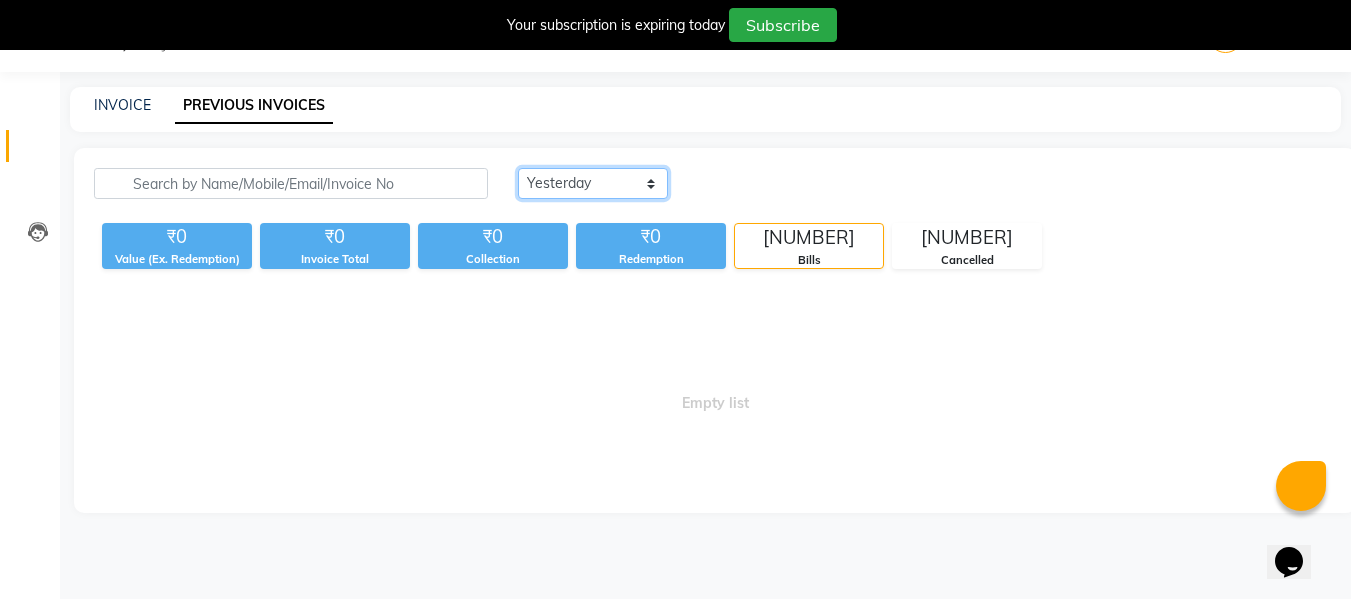 click on "Today Yesterday Custom Range" at bounding box center (593, 183) 